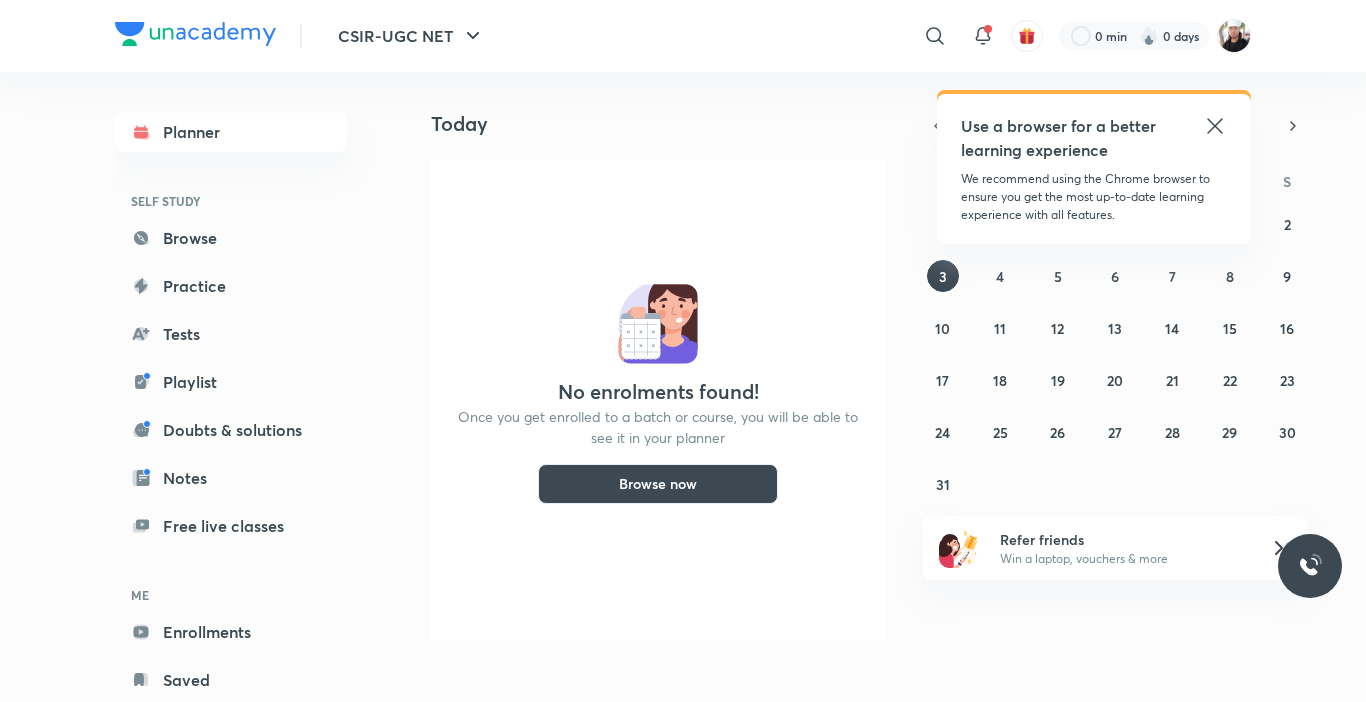 scroll, scrollTop: 0, scrollLeft: 0, axis: both 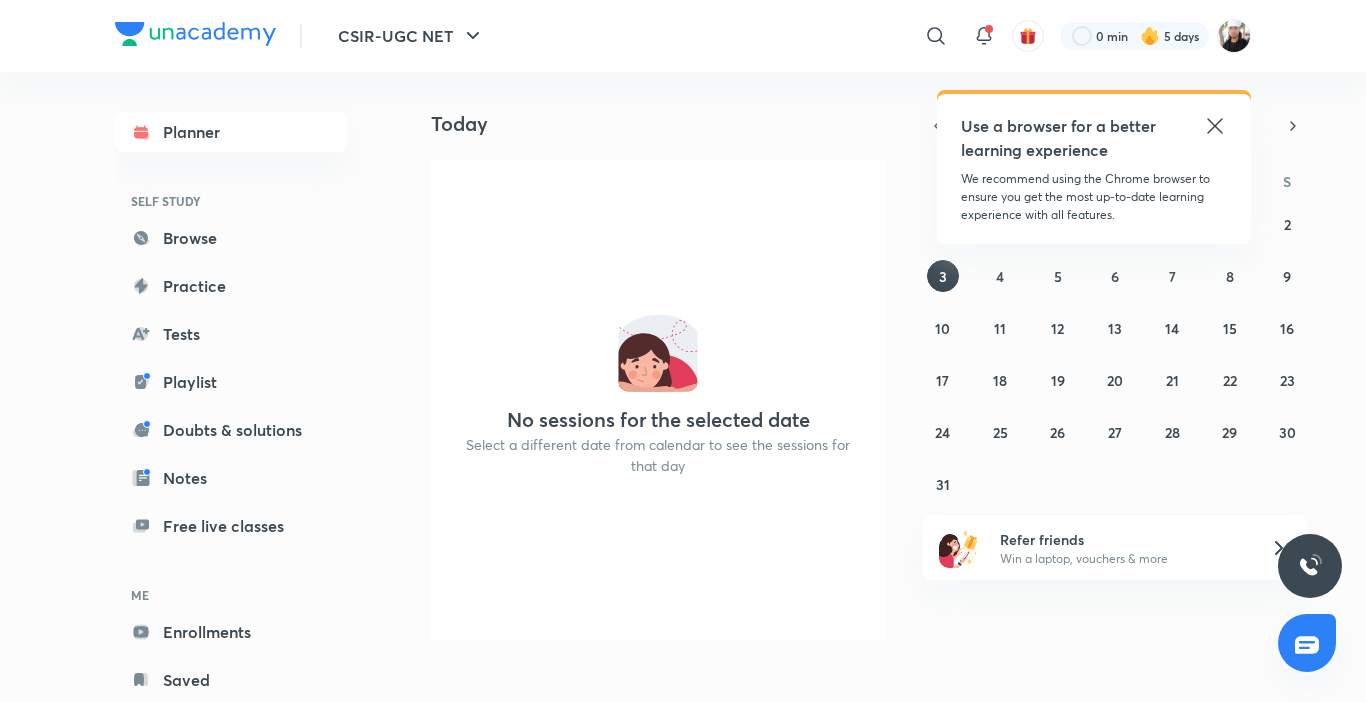 click 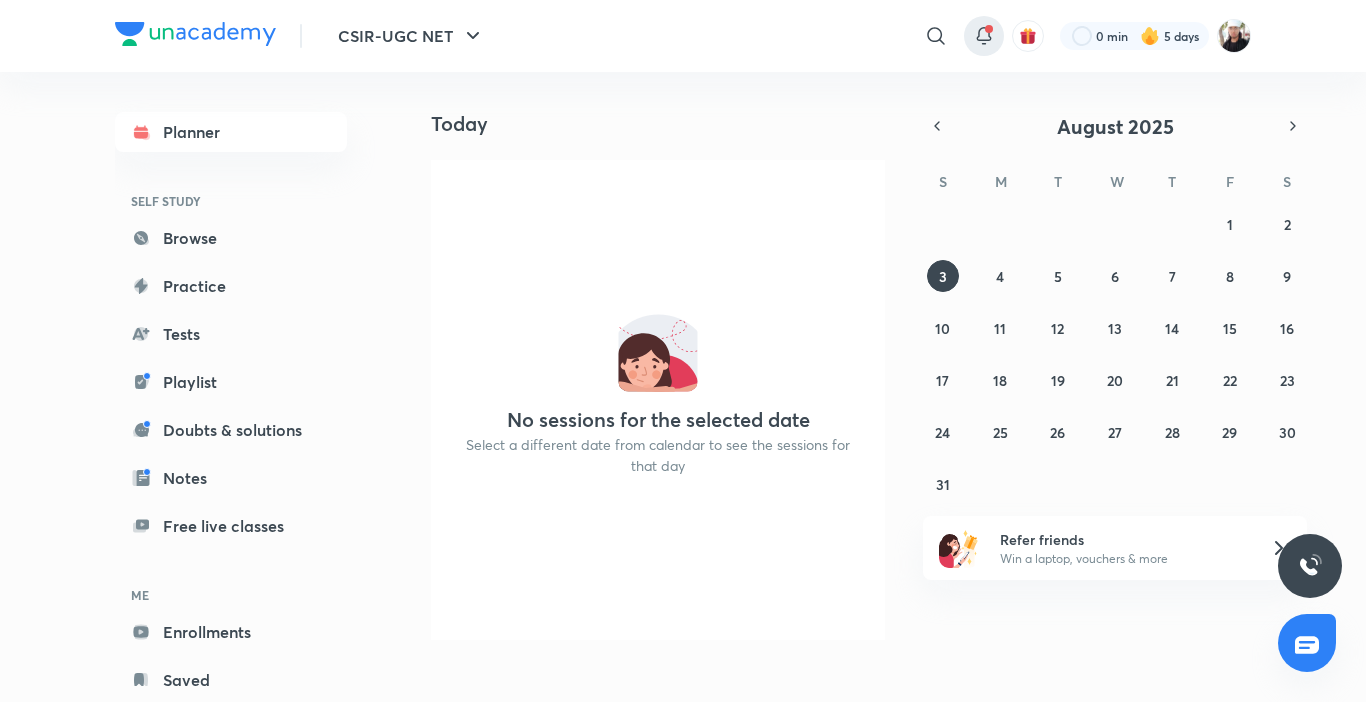 click 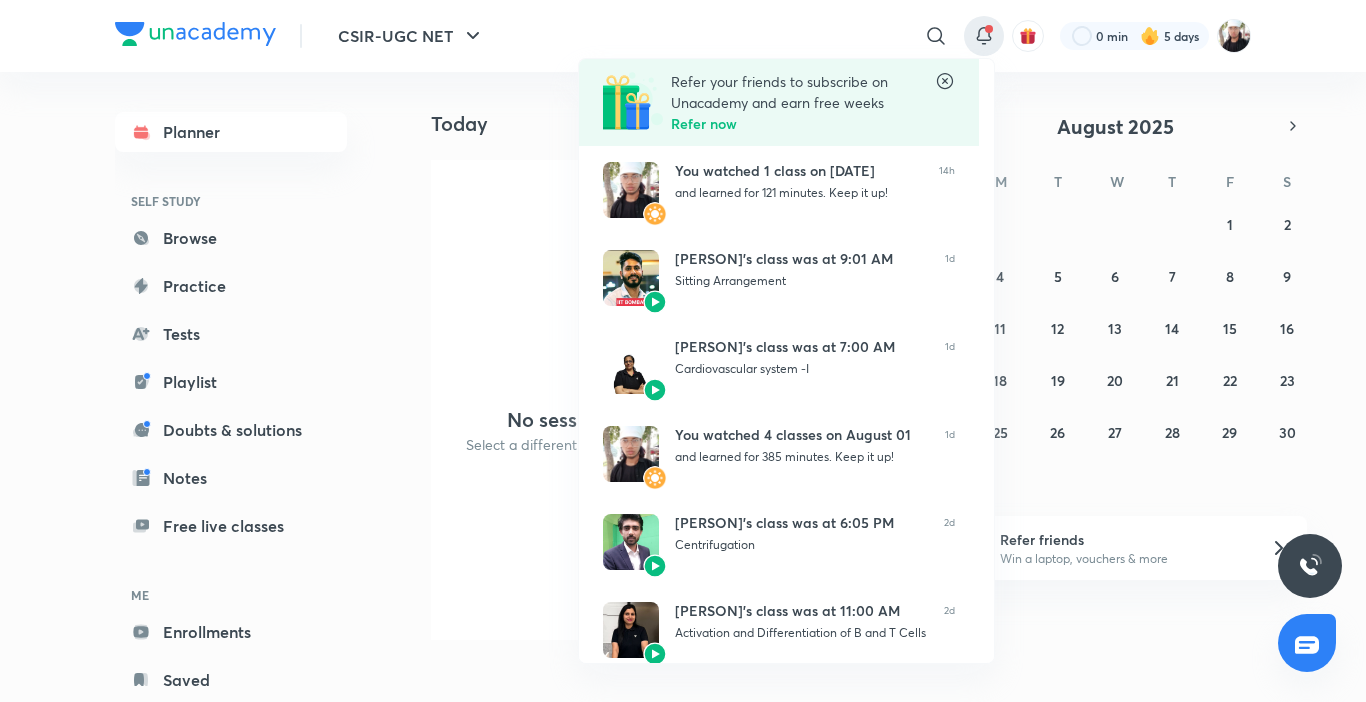click at bounding box center [683, 351] 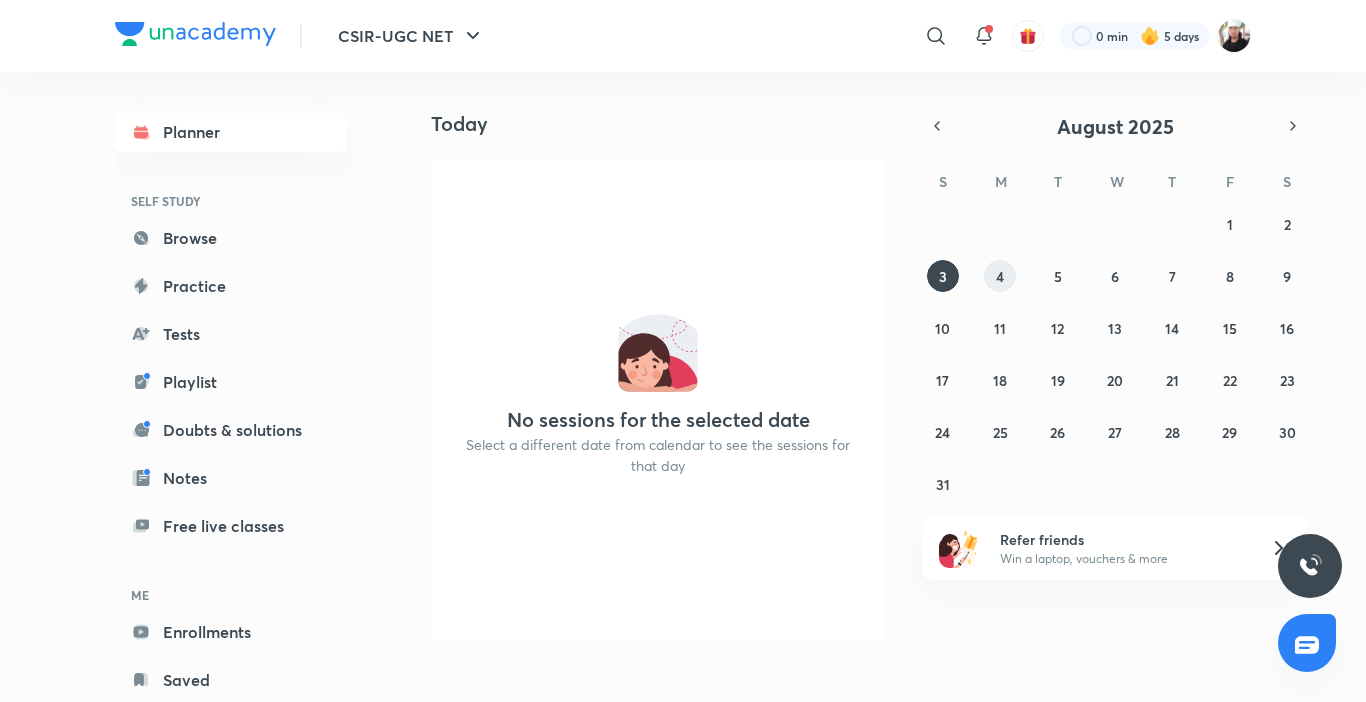 click on "4" at bounding box center [1000, 276] 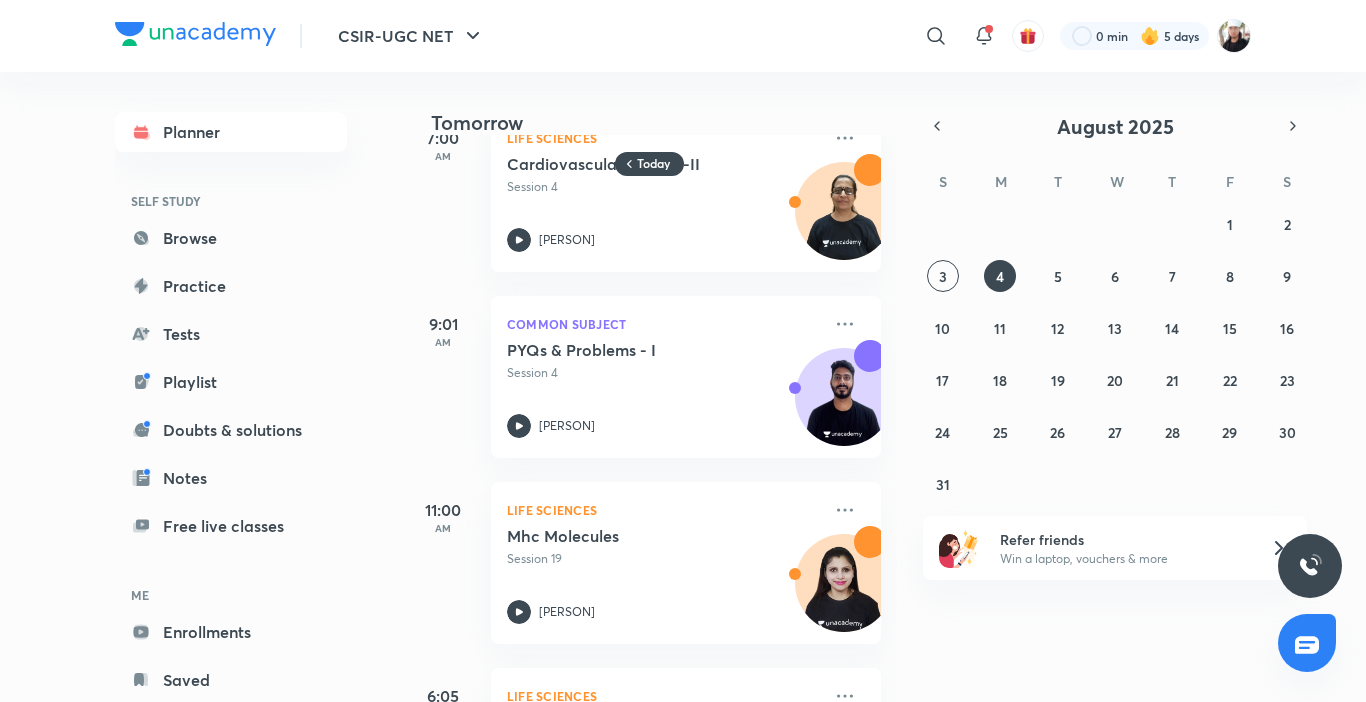 scroll, scrollTop: 0, scrollLeft: 0, axis: both 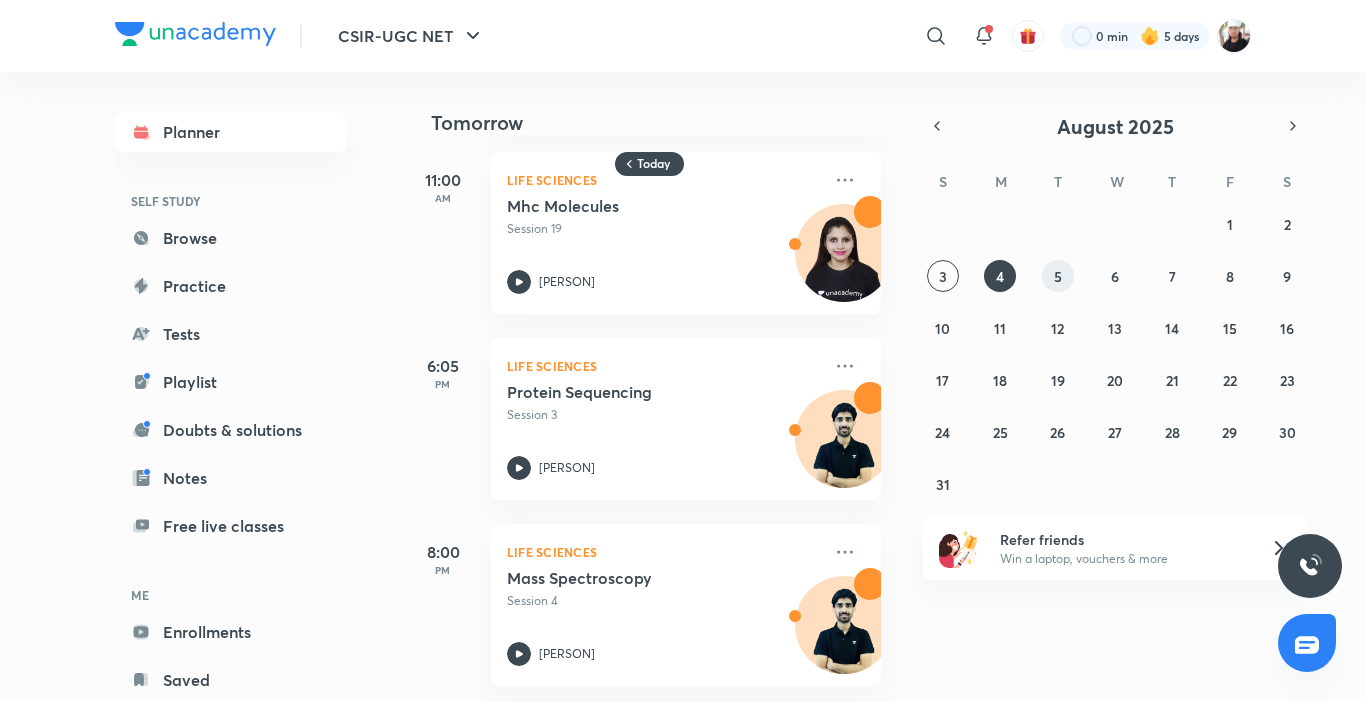 click on "5" at bounding box center (1058, 276) 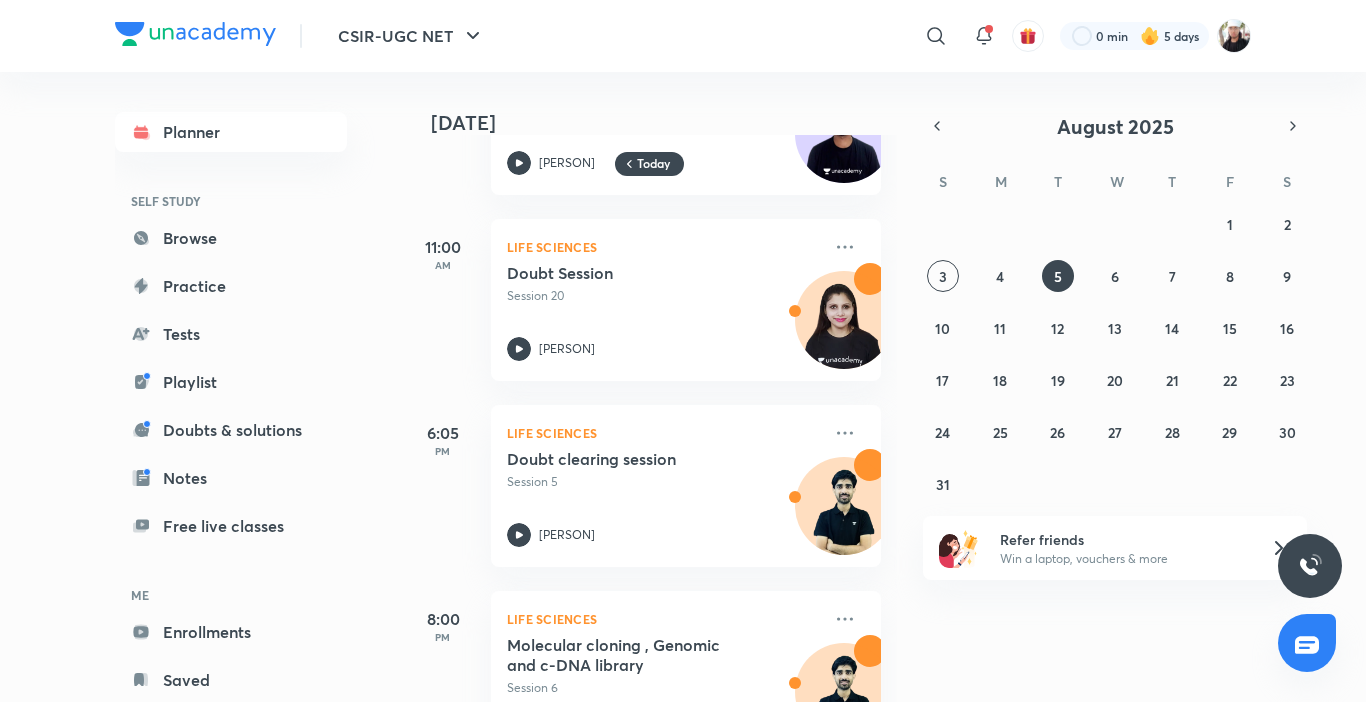 scroll, scrollTop: 395, scrollLeft: 0, axis: vertical 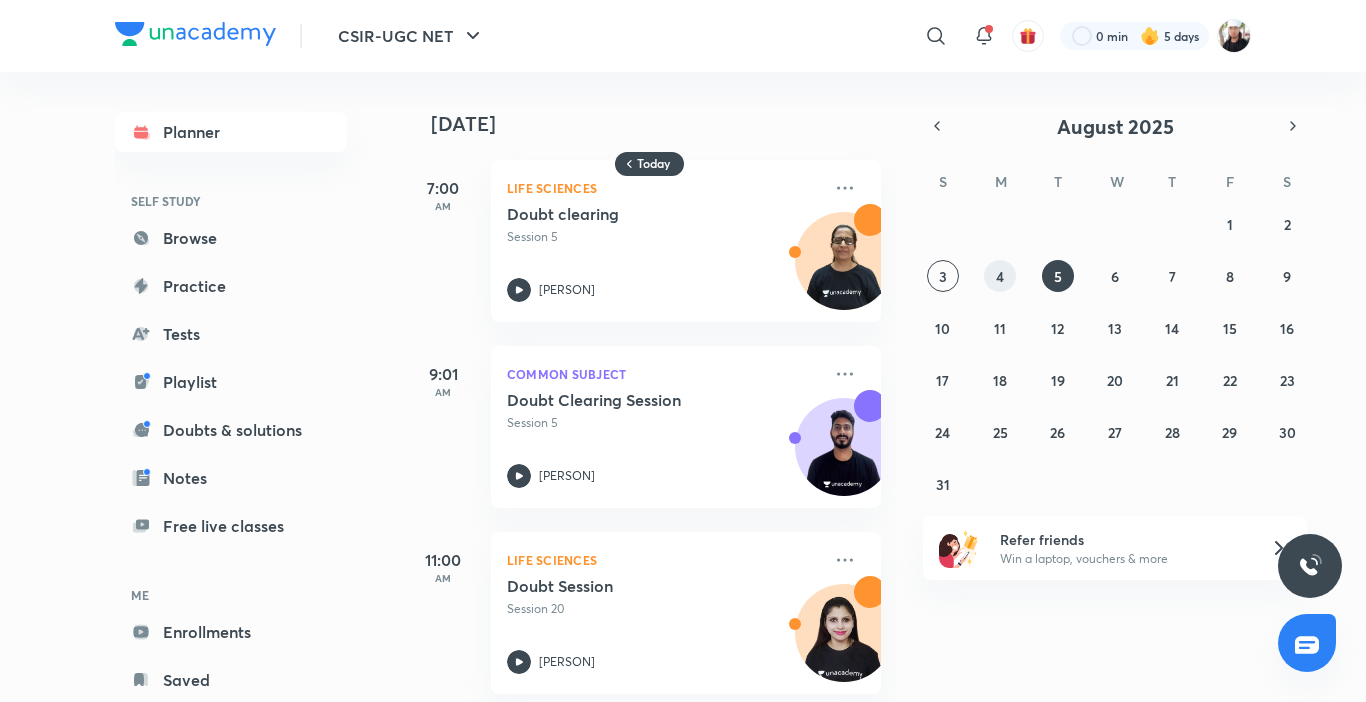 click on "4" at bounding box center (1000, 276) 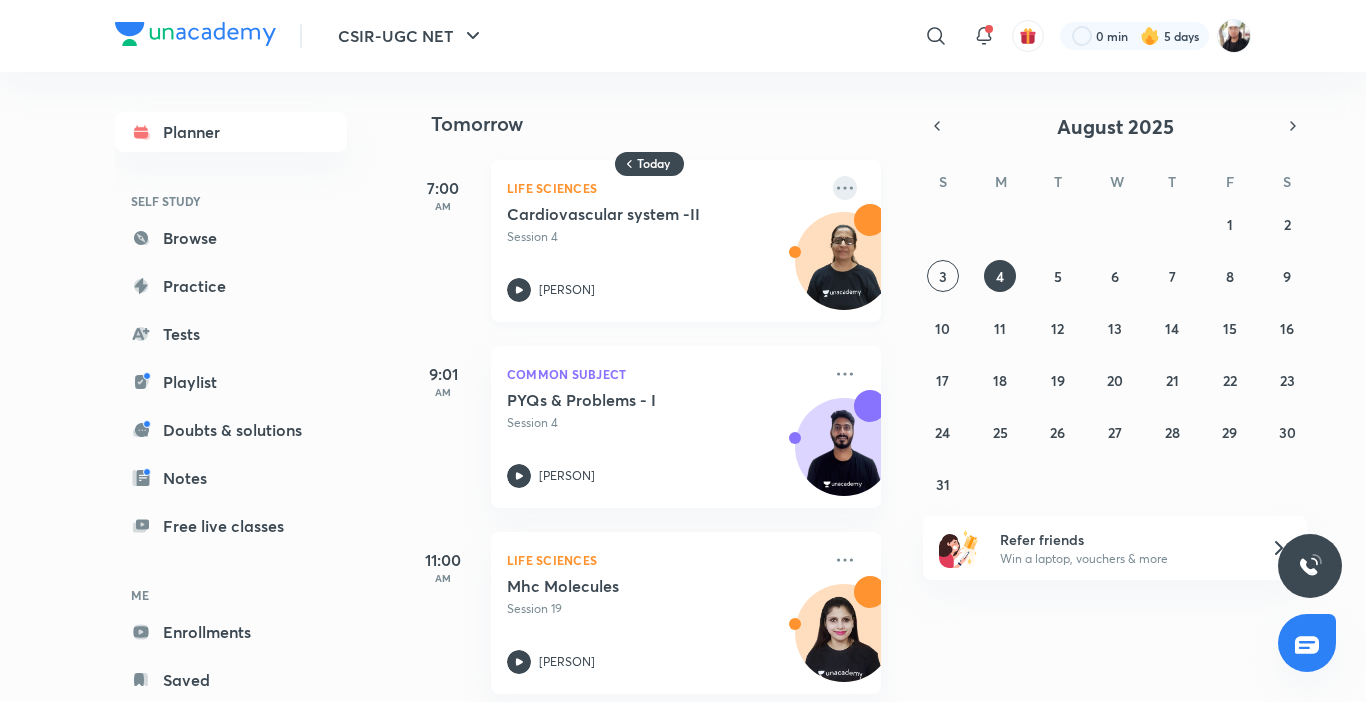 click 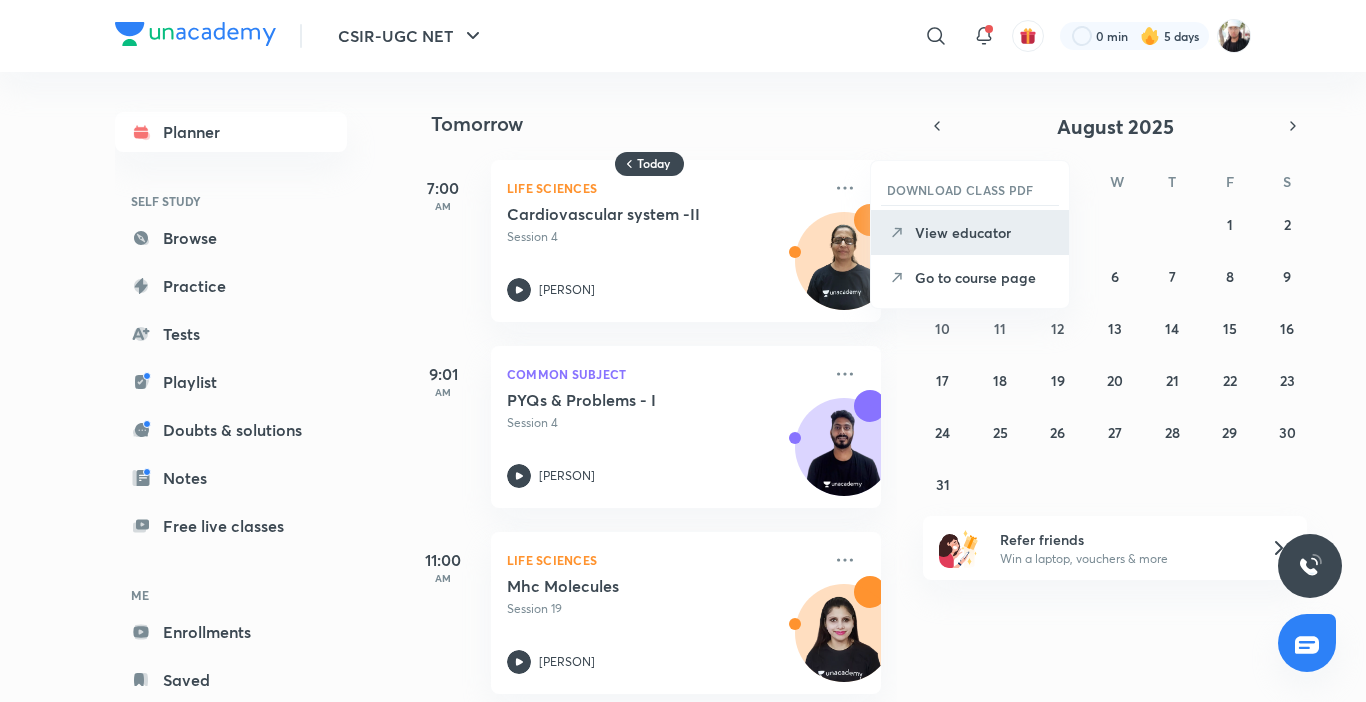 click on "View educator" at bounding box center (984, 232) 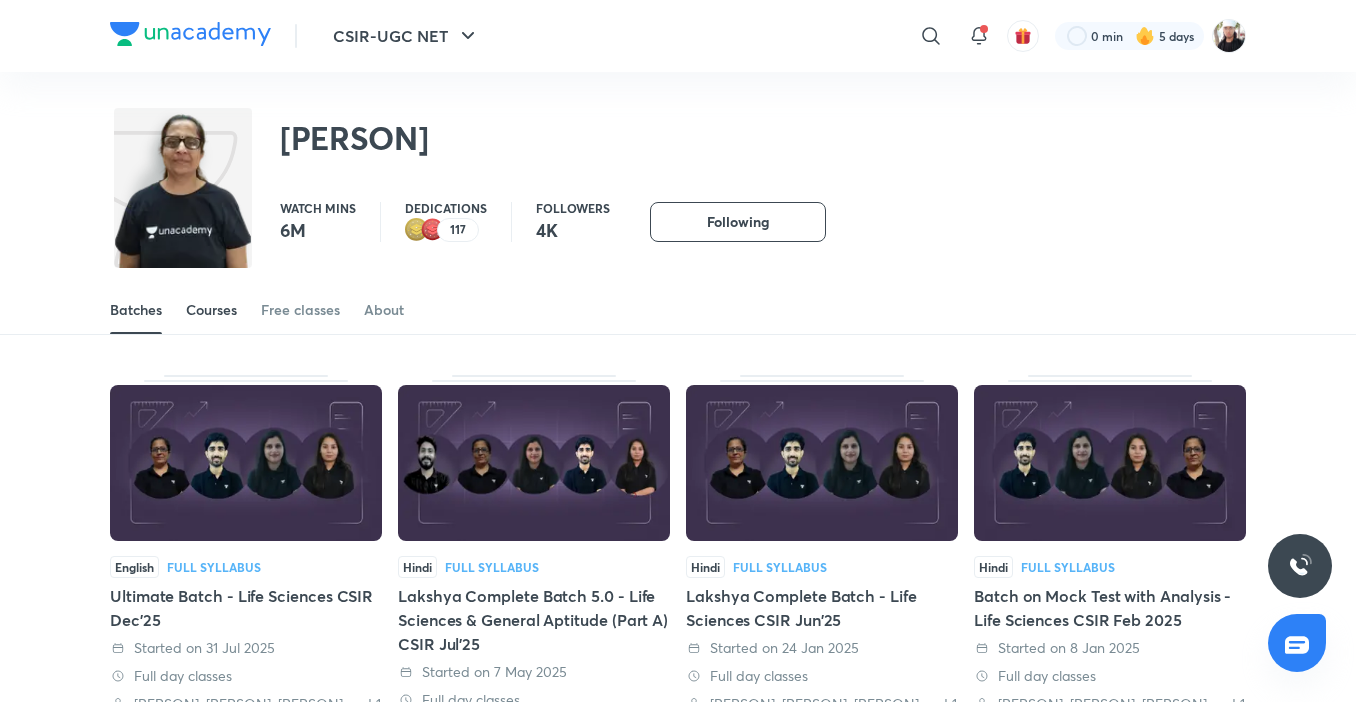 click on "Courses" at bounding box center (211, 310) 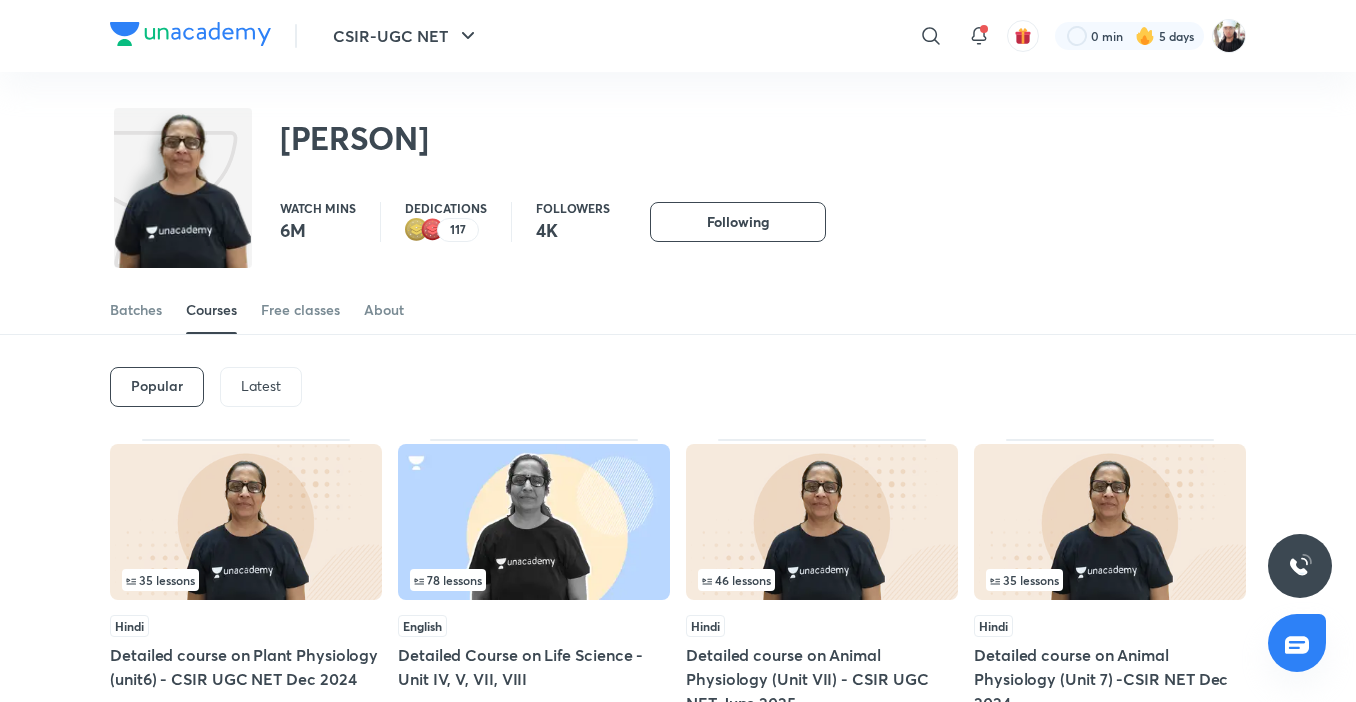click on "Latest" at bounding box center (261, 387) 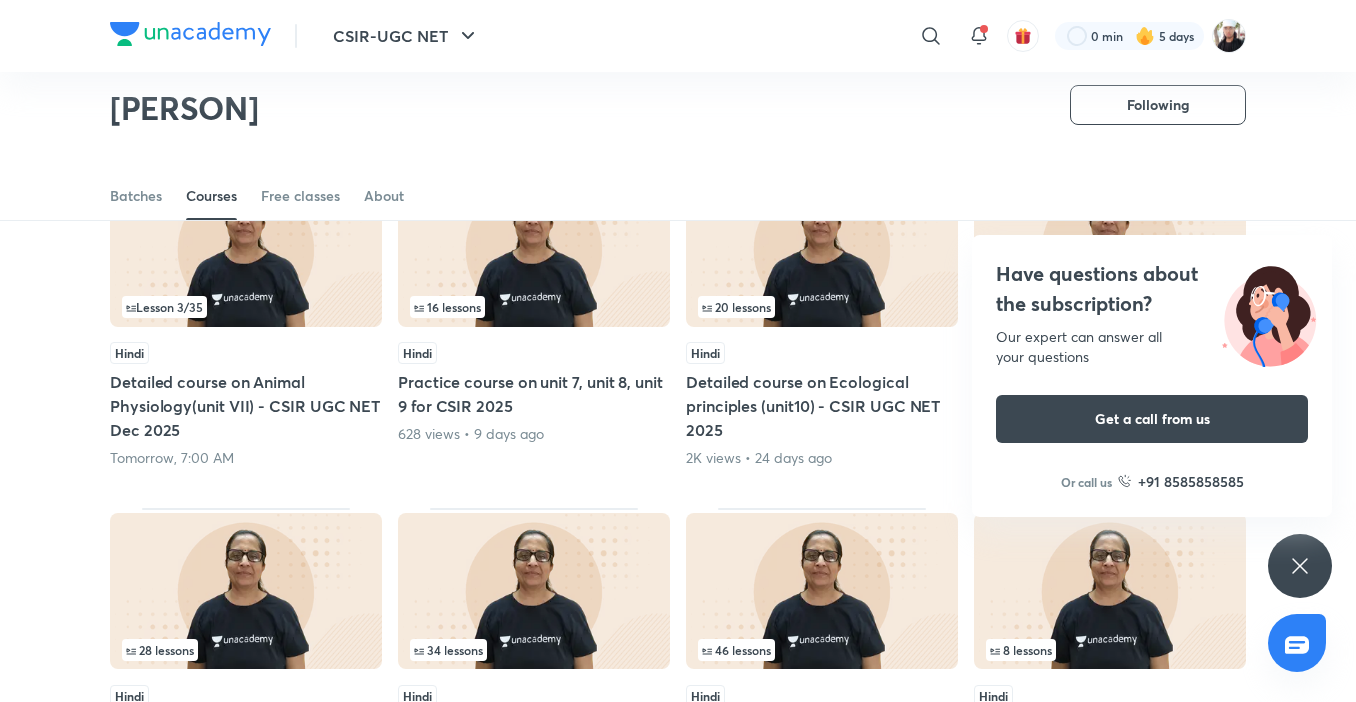 scroll, scrollTop: 0, scrollLeft: 0, axis: both 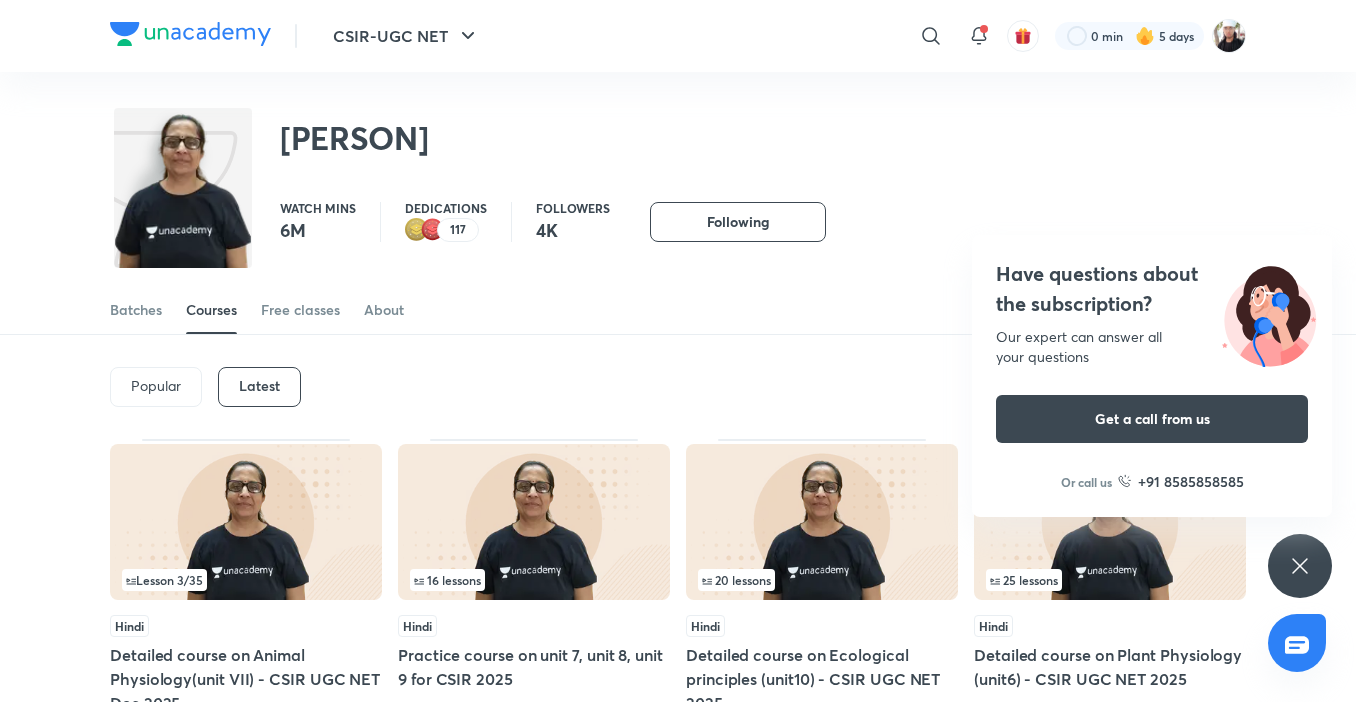 click 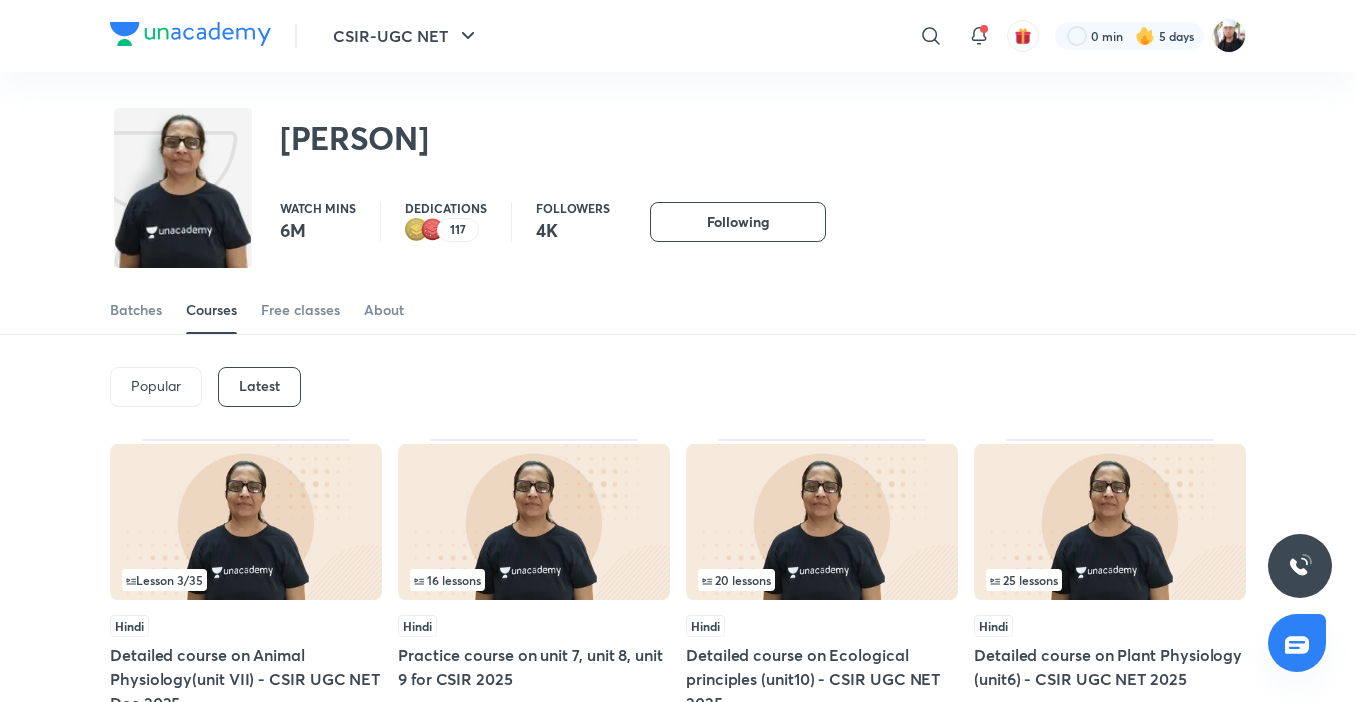 click at bounding box center (190, 34) 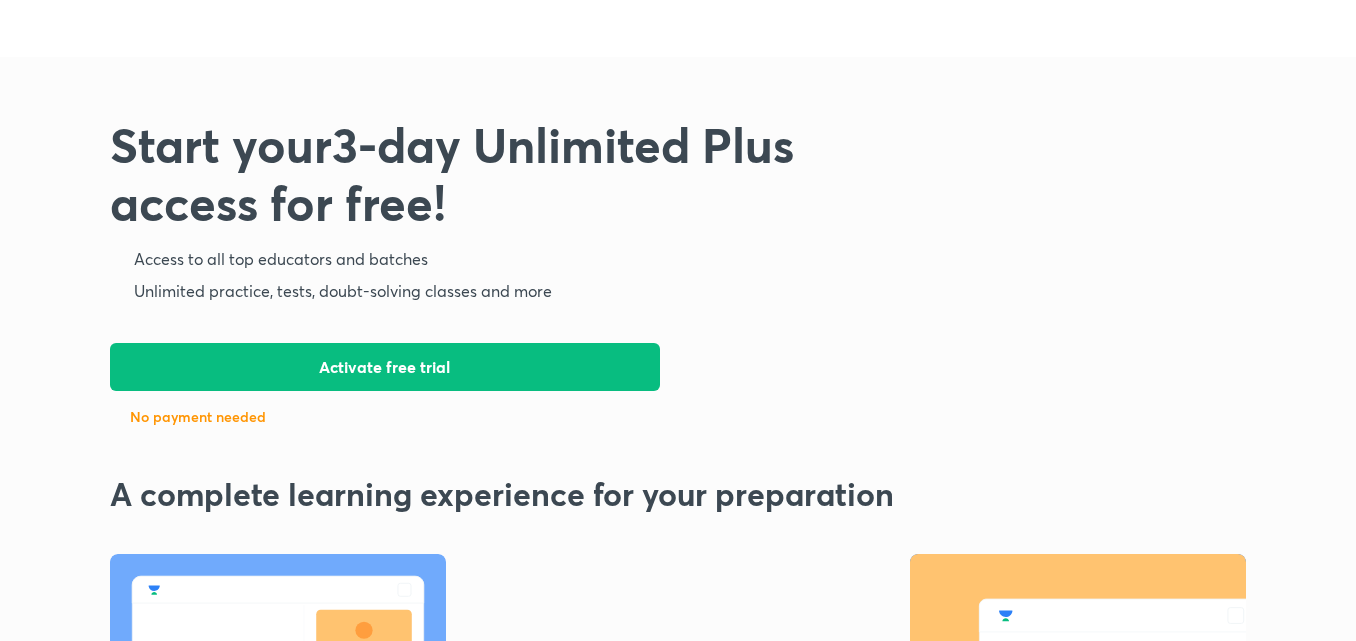 scroll, scrollTop: 0, scrollLeft: 0, axis: both 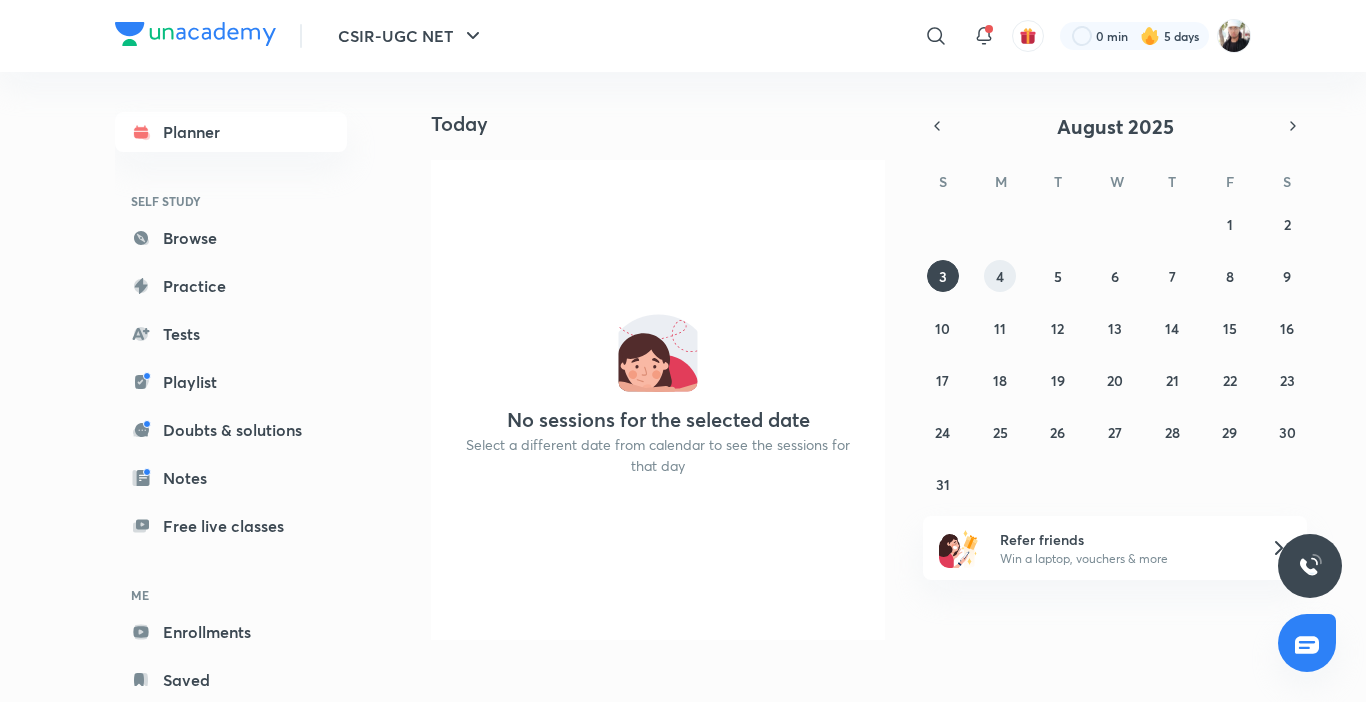 click on "4" at bounding box center (1000, 276) 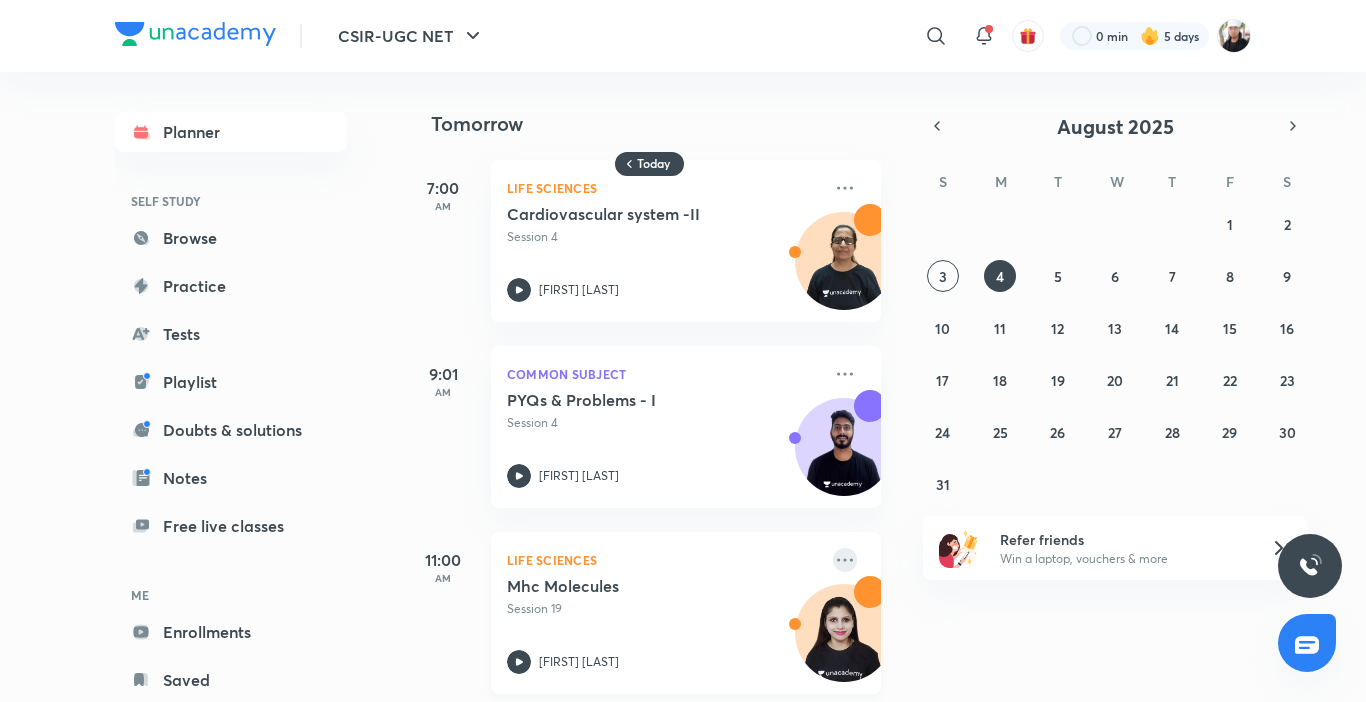 click 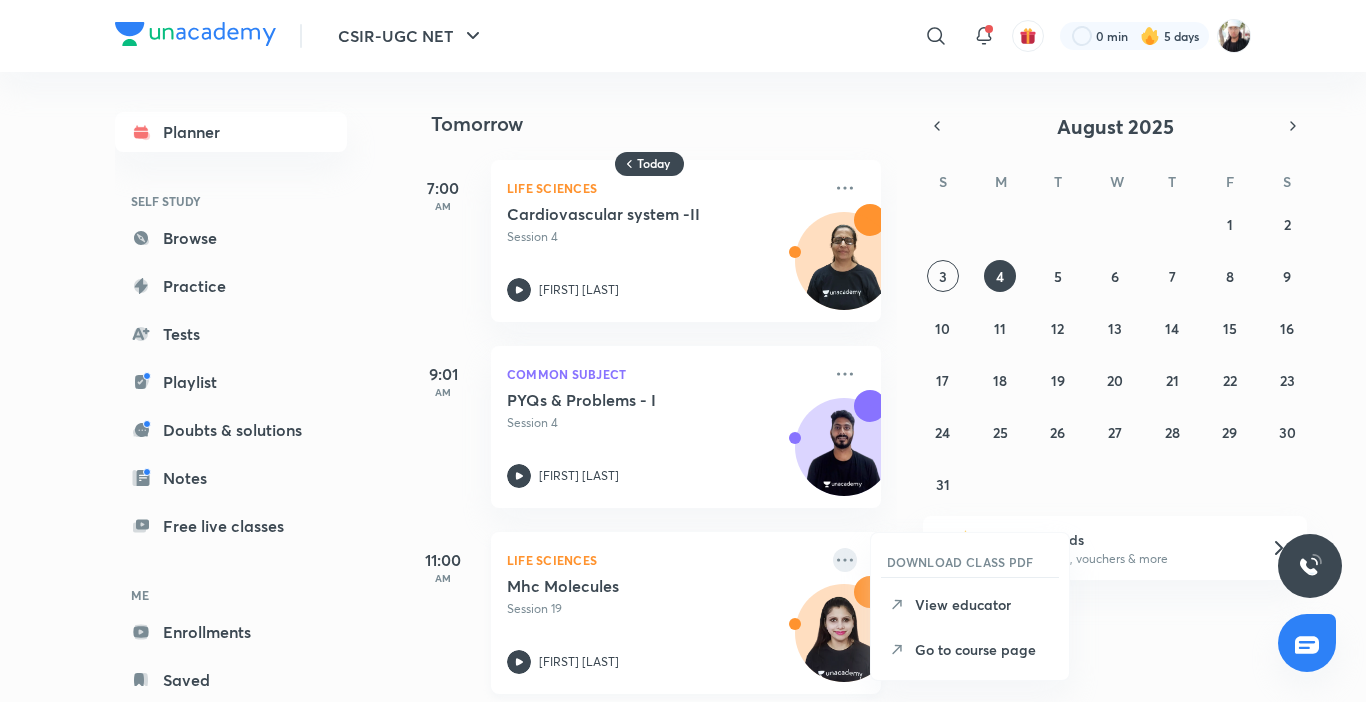 click 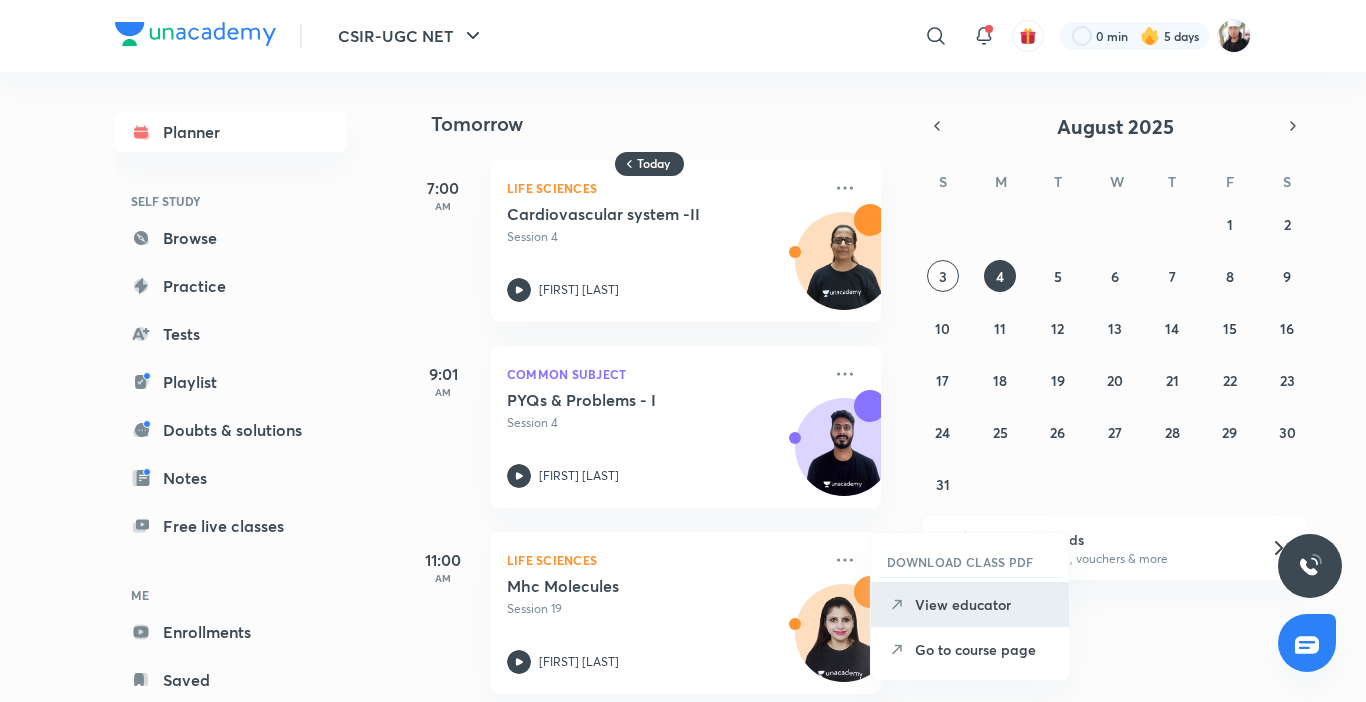 click 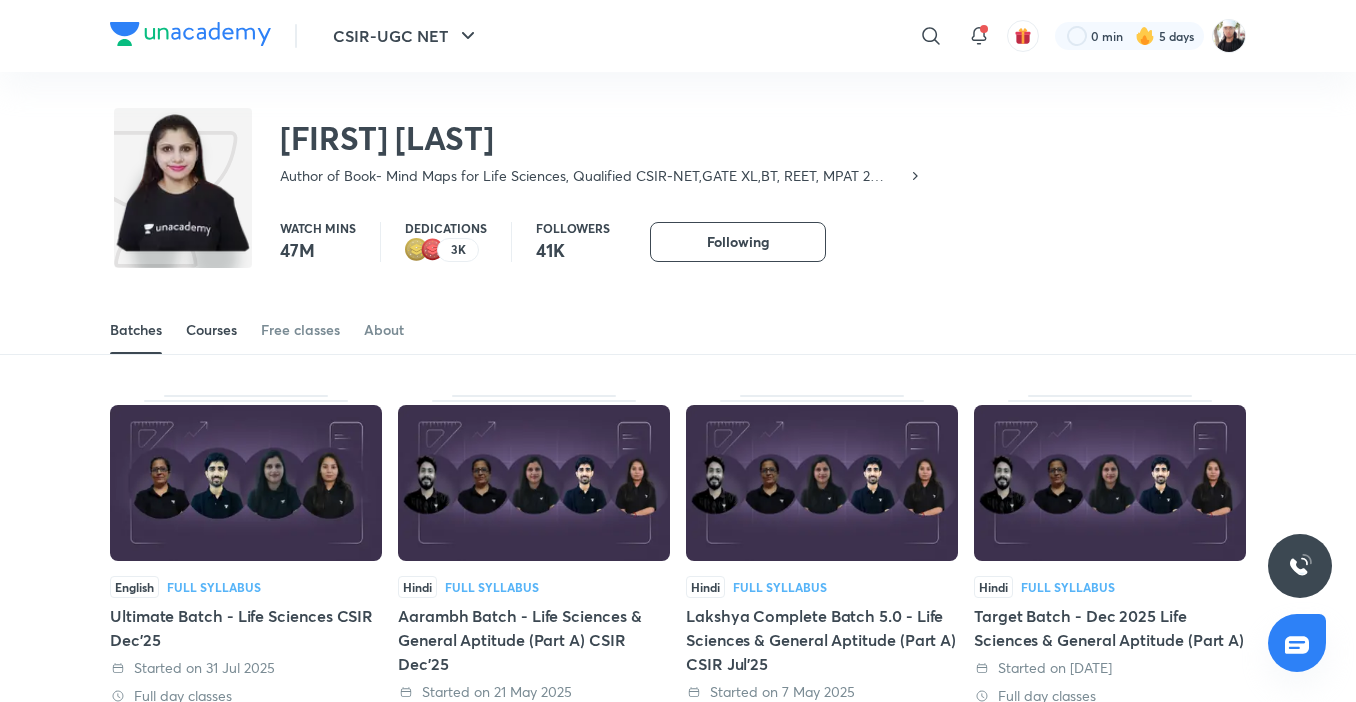 click on "Courses" at bounding box center [211, 330] 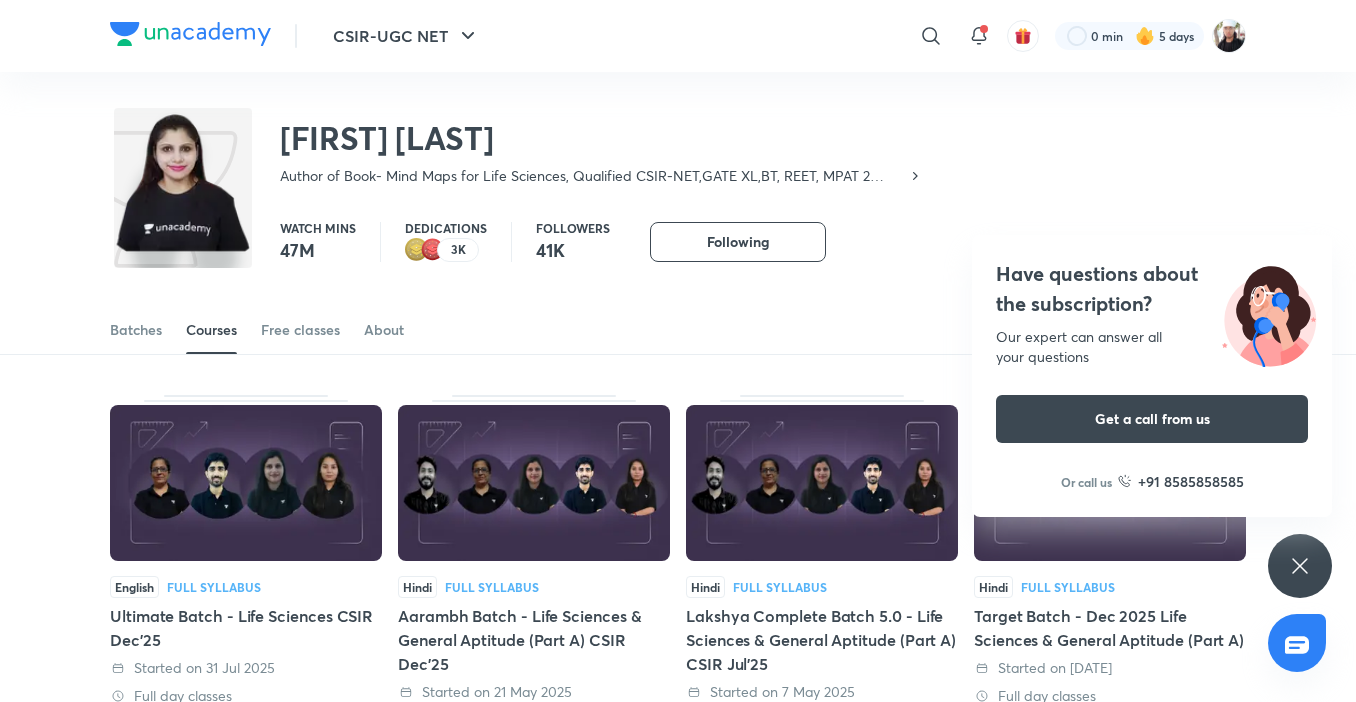 click 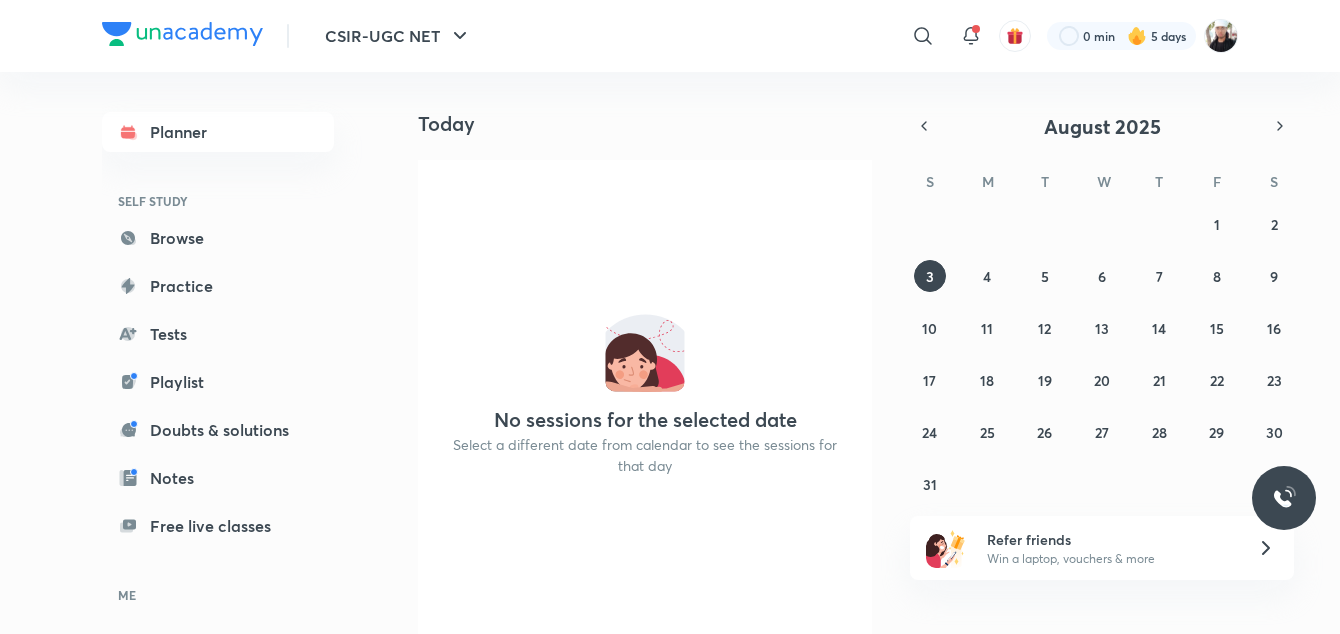 scroll, scrollTop: 0, scrollLeft: 0, axis: both 